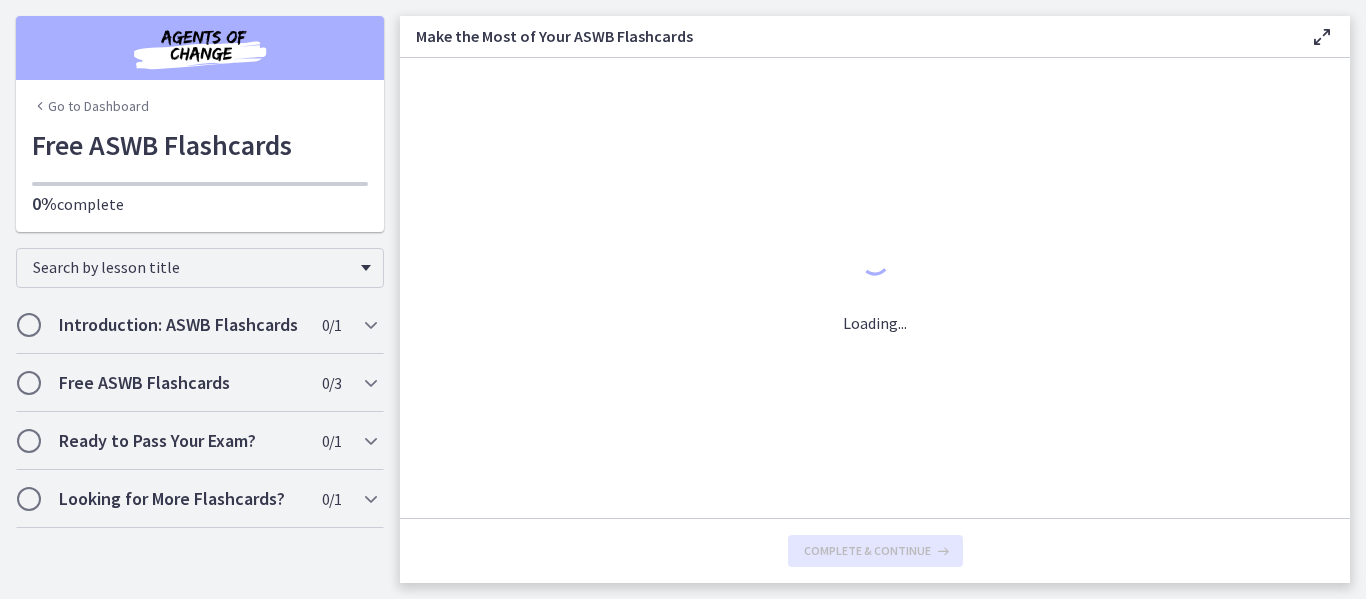 scroll, scrollTop: 0, scrollLeft: 0, axis: both 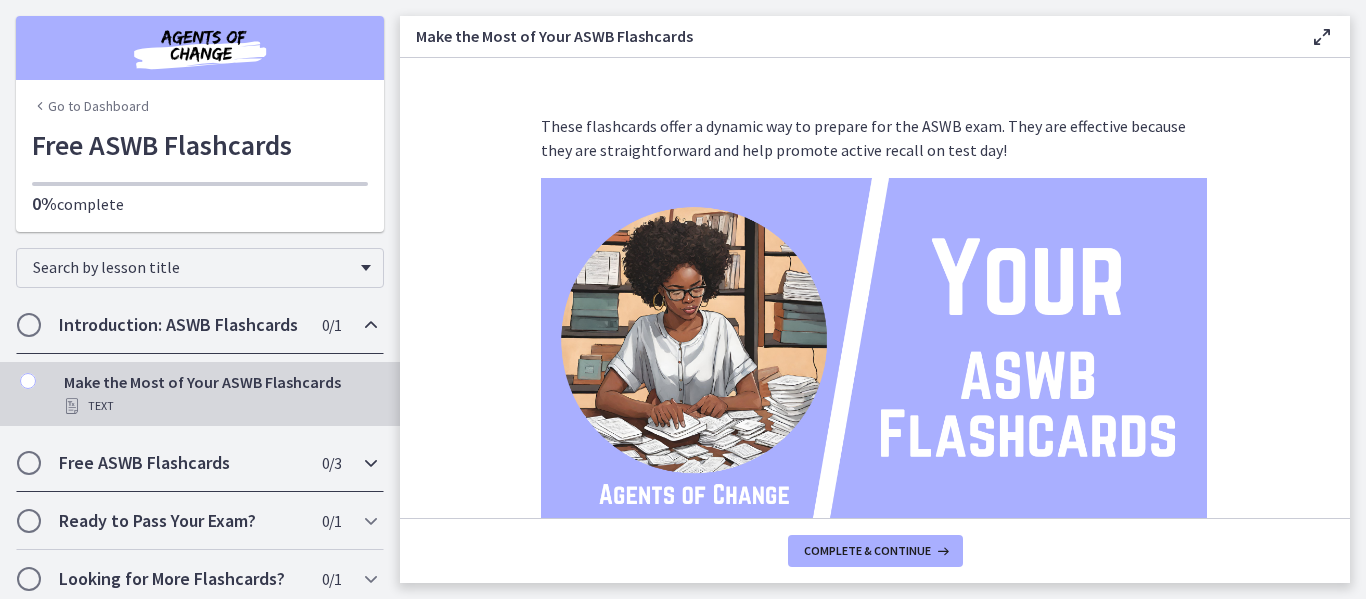 click on "Free ASWB Flashcards" at bounding box center (181, 463) 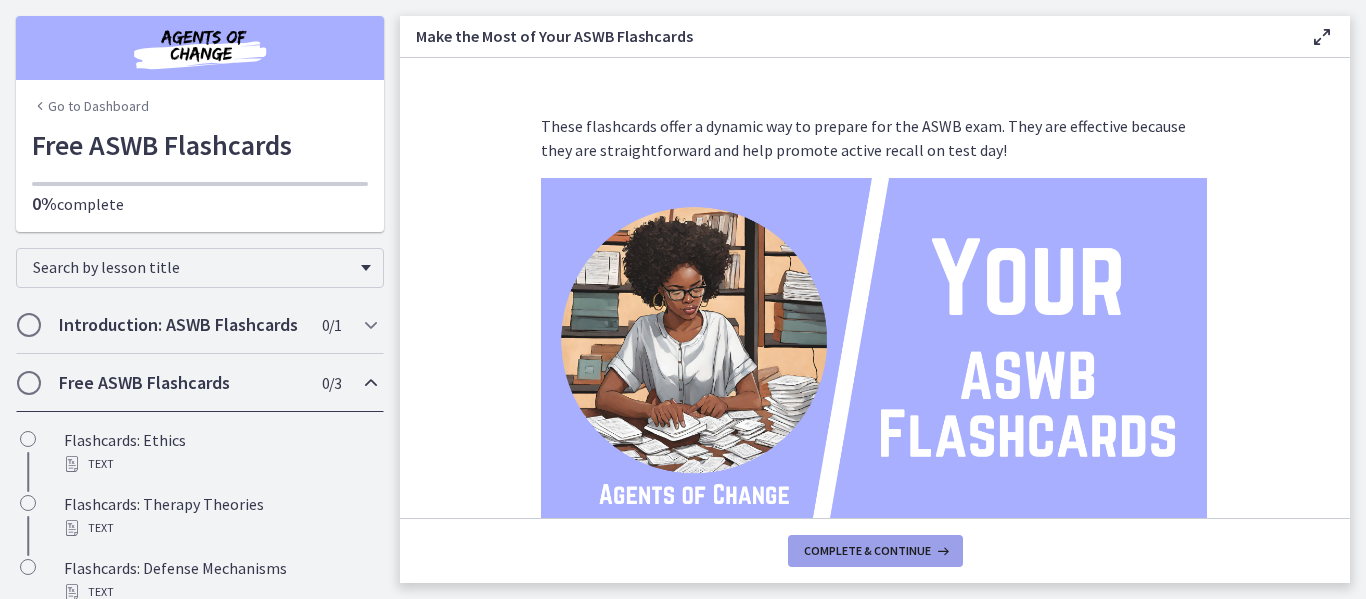click on "Complete & continue" at bounding box center (875, 551) 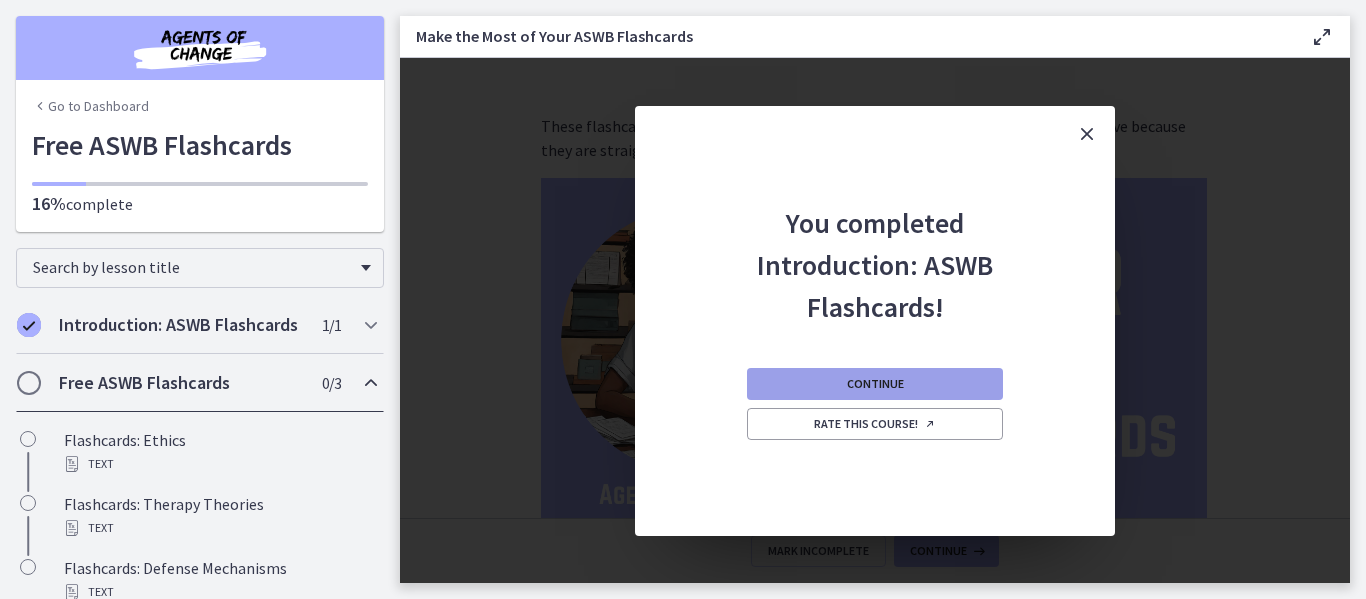 click on "Continue" at bounding box center [875, 384] 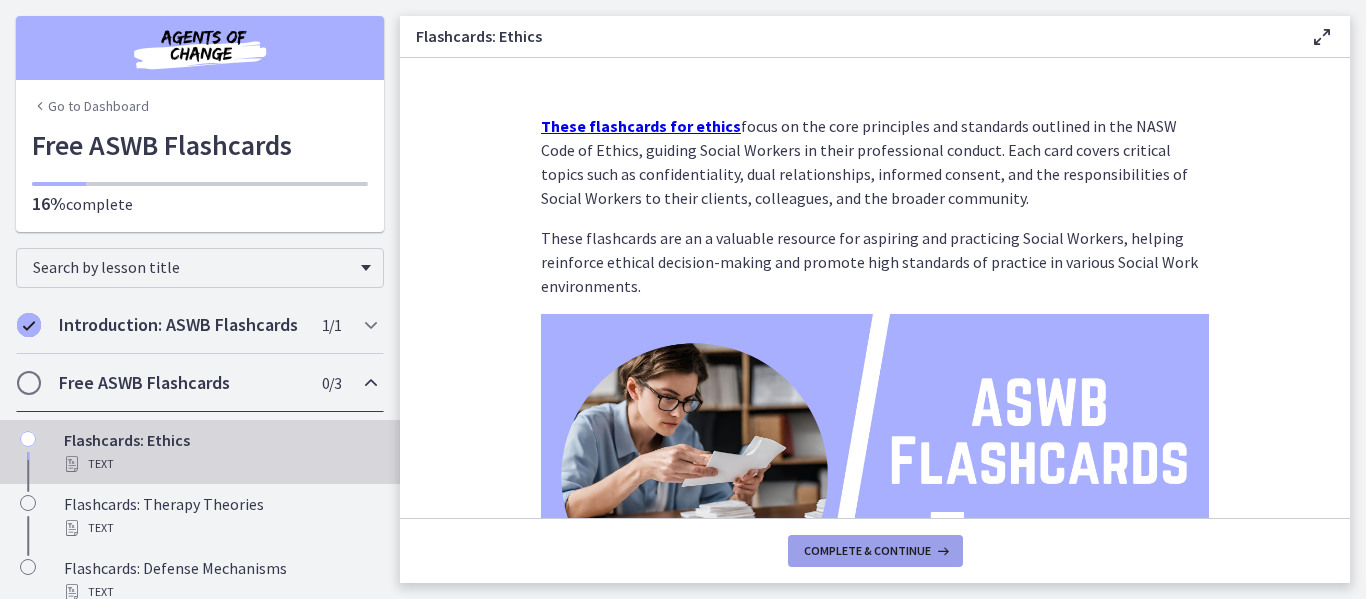 click on "Complete & continue" at bounding box center (867, 551) 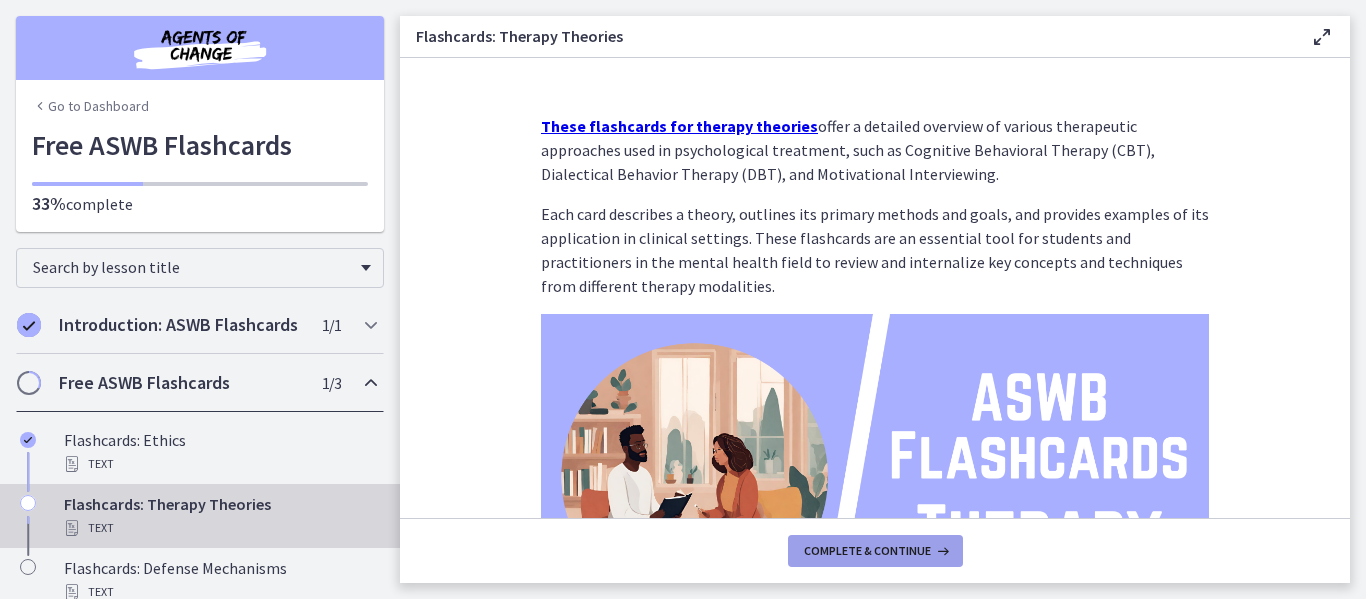 click on "Complete & continue" at bounding box center [867, 551] 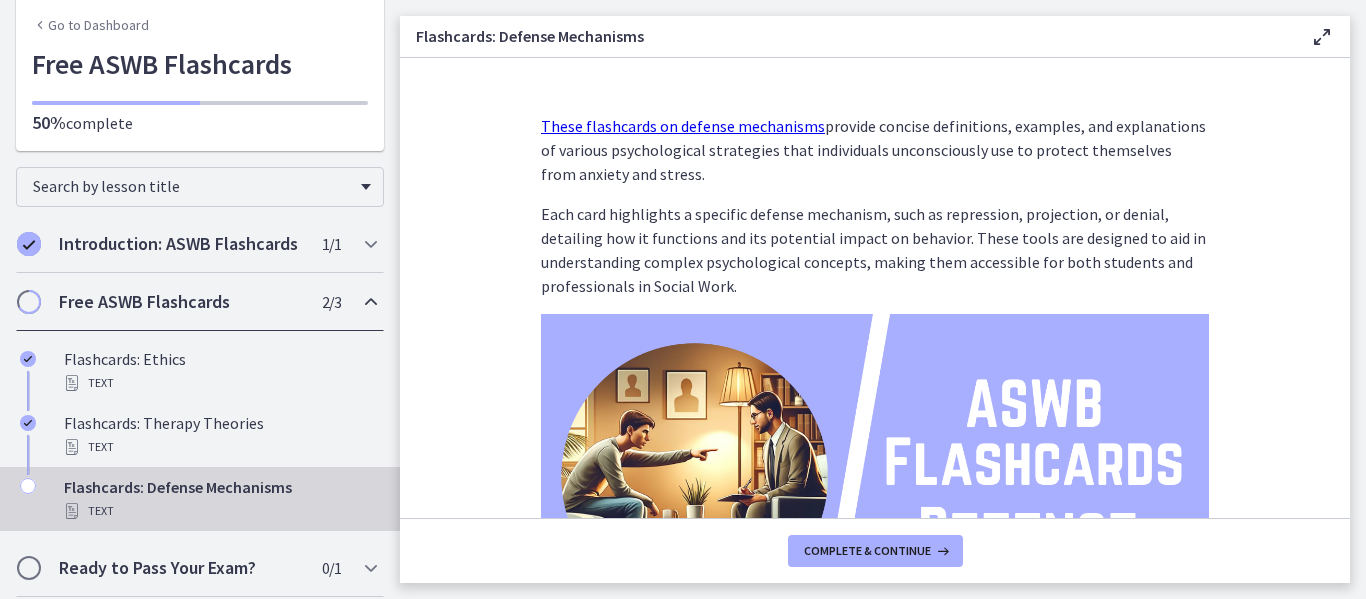 scroll, scrollTop: 161, scrollLeft: 0, axis: vertical 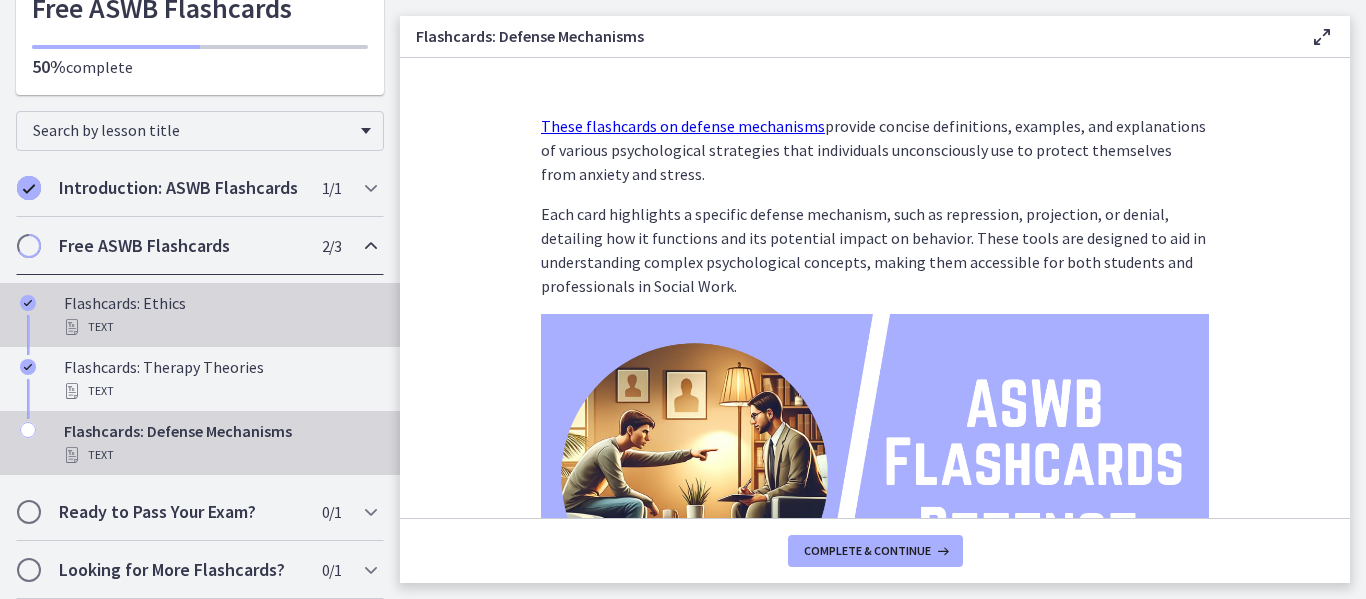 click on "Text" at bounding box center [220, 327] 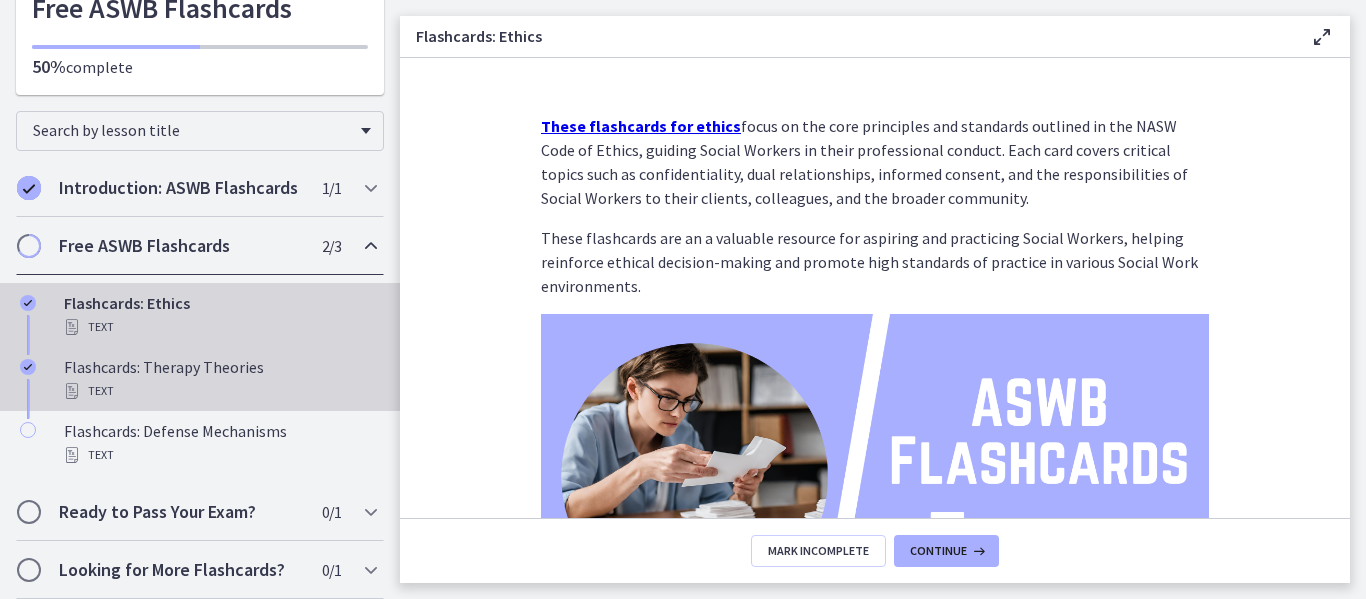 click on "Flashcards: Therapy Theories
Text" at bounding box center [220, 379] 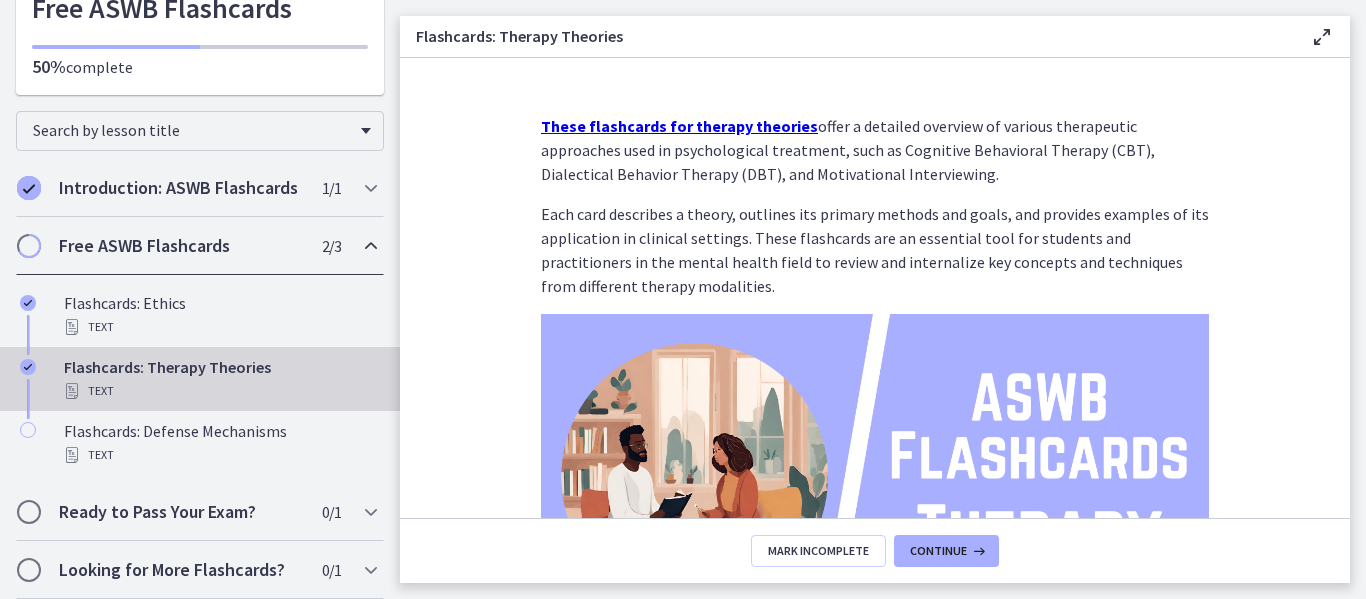 click on "These flashcards for therapy theories" at bounding box center (679, 126) 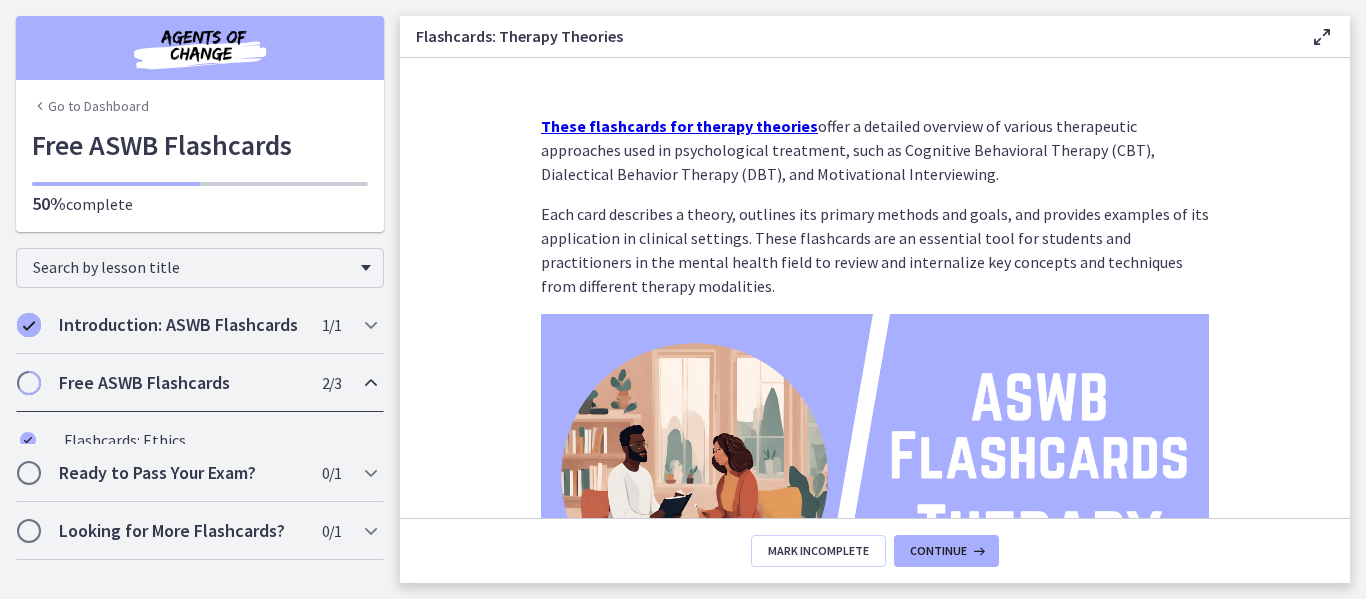 scroll, scrollTop: 0, scrollLeft: 0, axis: both 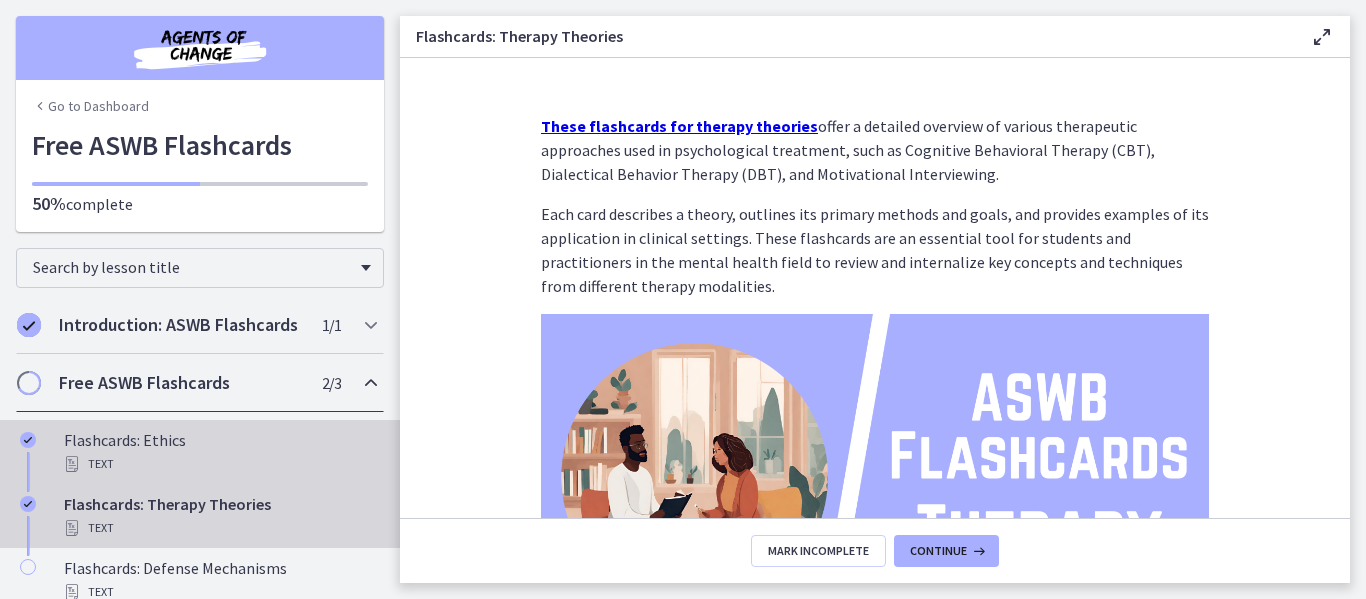click on "Flashcards: Ethics
Text" at bounding box center (220, 452) 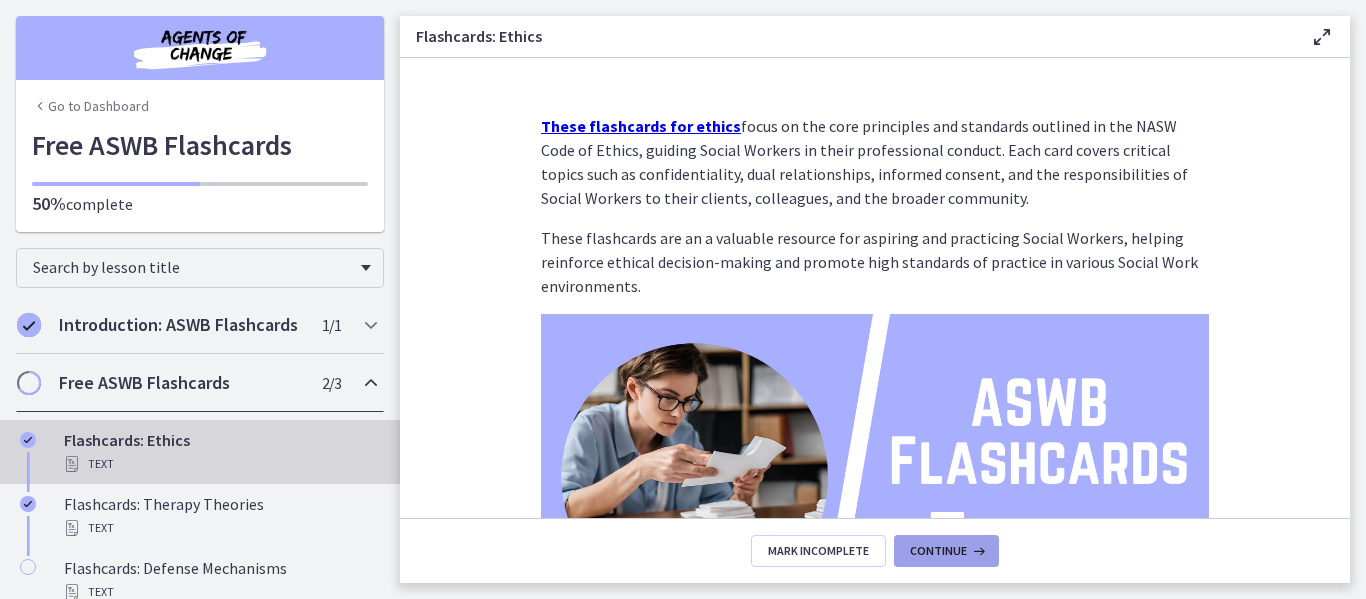 click on "Continue" at bounding box center (938, 551) 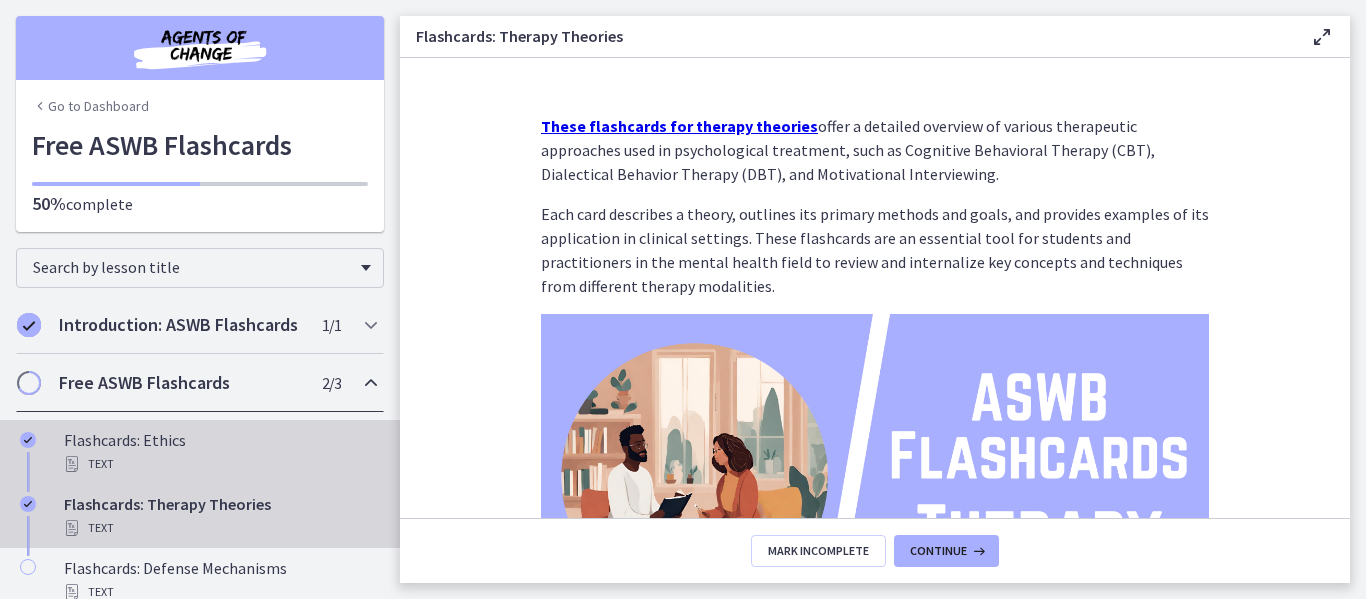 click on "Text" at bounding box center [220, 464] 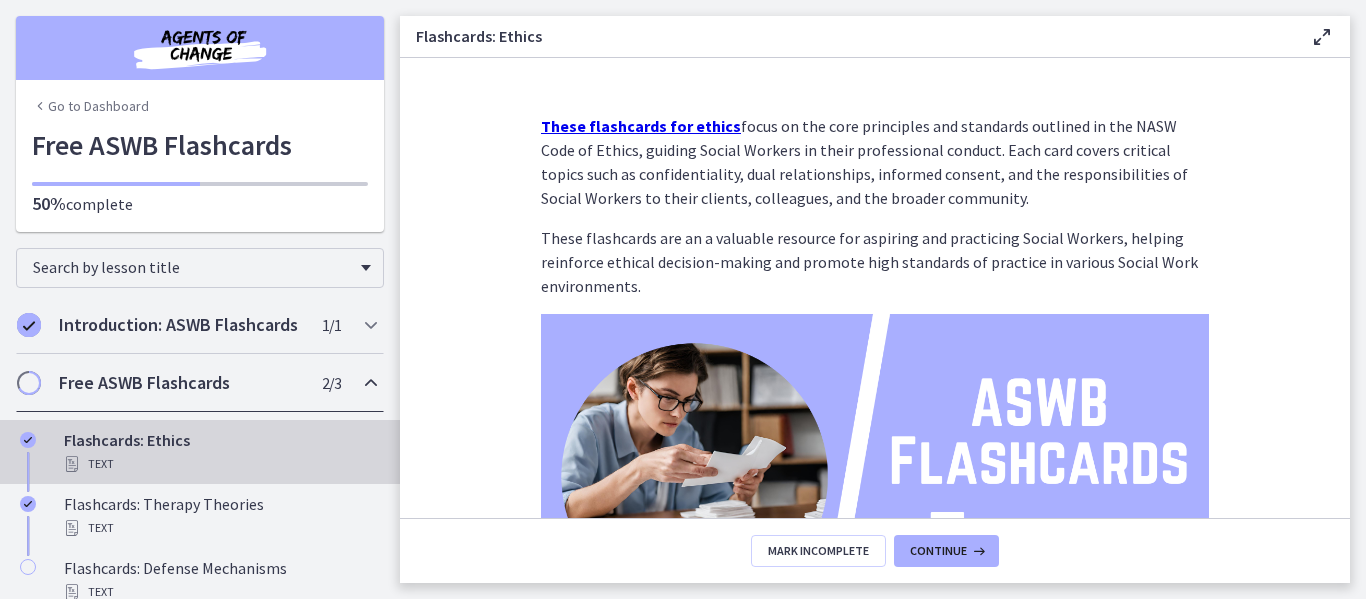 click on "These flashcards for ethics" at bounding box center (641, 126) 